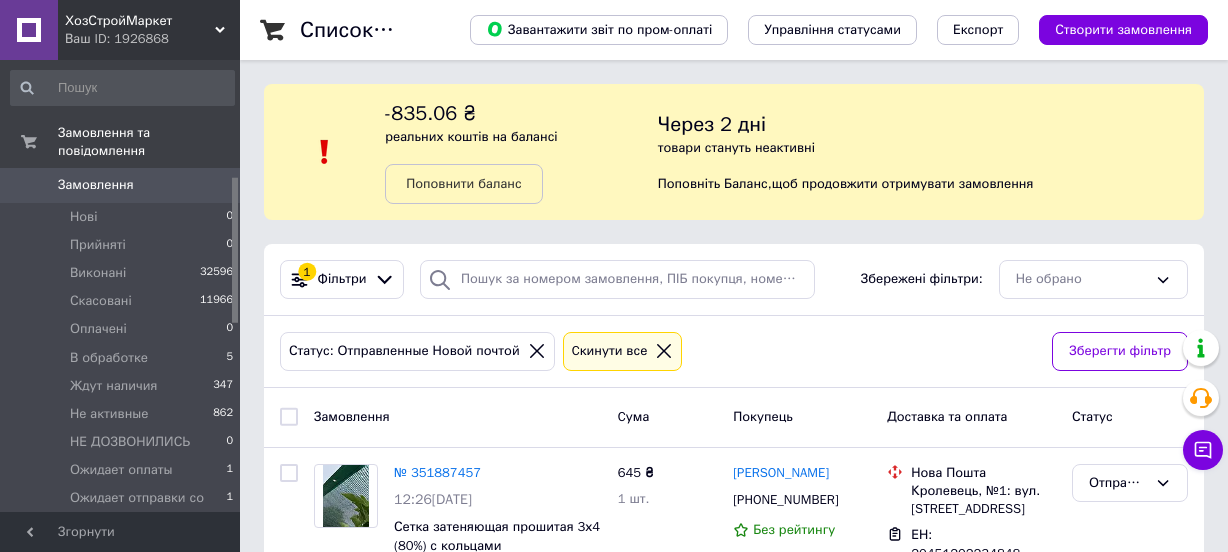 scroll, scrollTop: 0, scrollLeft: 0, axis: both 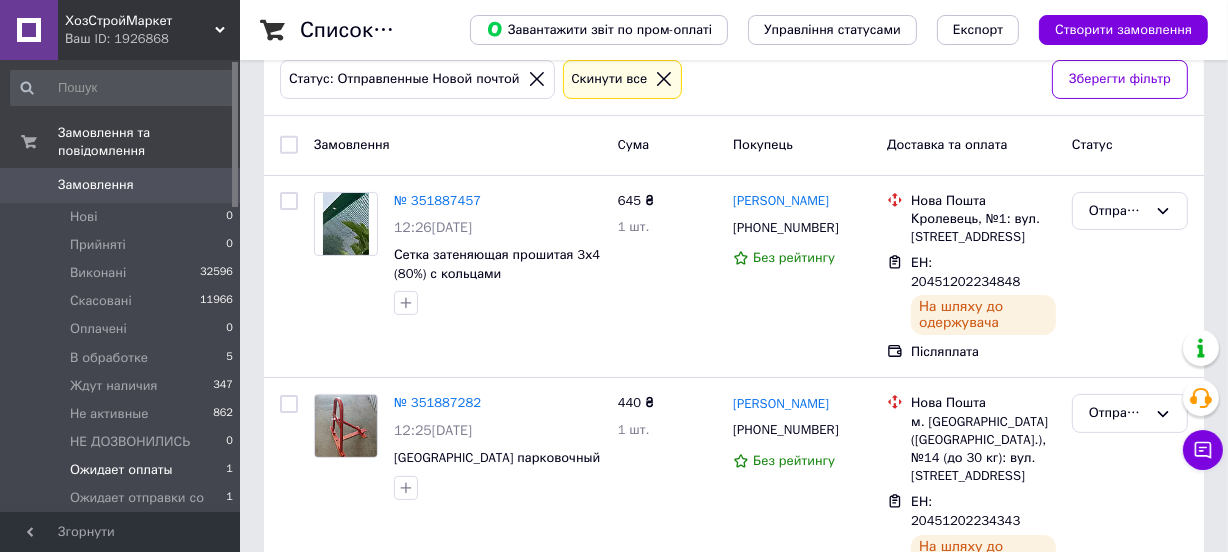 click on "Ожидает оплаты" at bounding box center [121, 470] 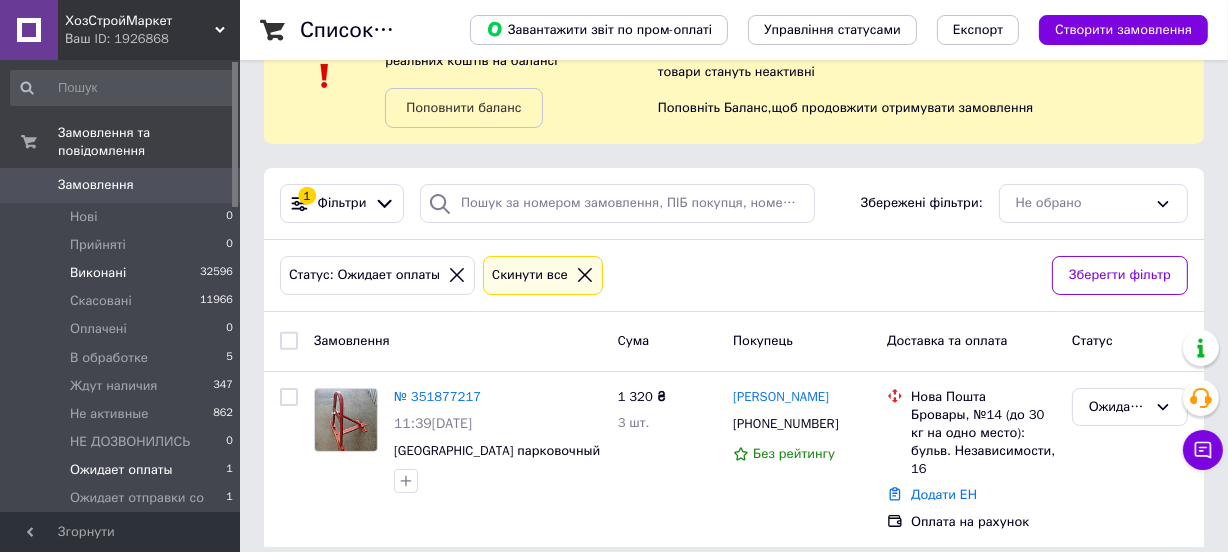 scroll, scrollTop: 0, scrollLeft: 0, axis: both 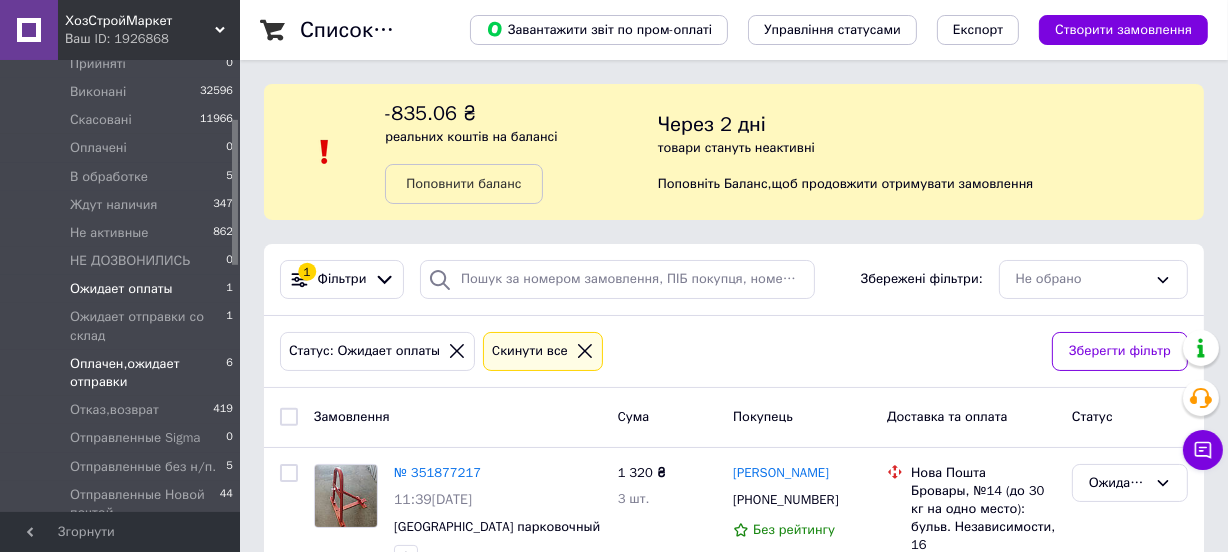 click on "Оплачен,ожидает отправки" at bounding box center [148, 373] 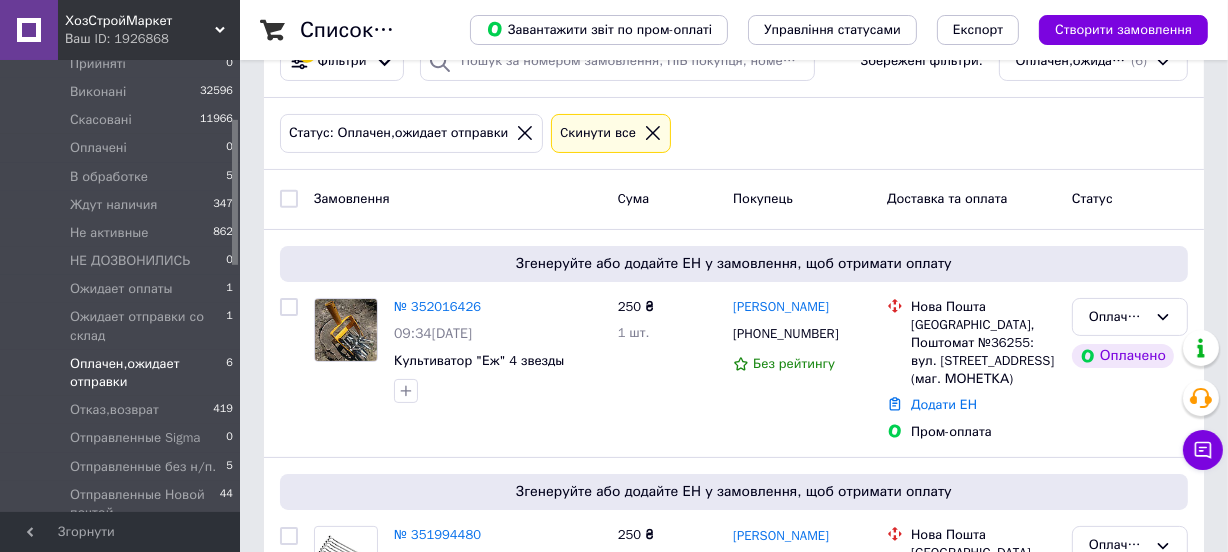 scroll, scrollTop: 363, scrollLeft: 0, axis: vertical 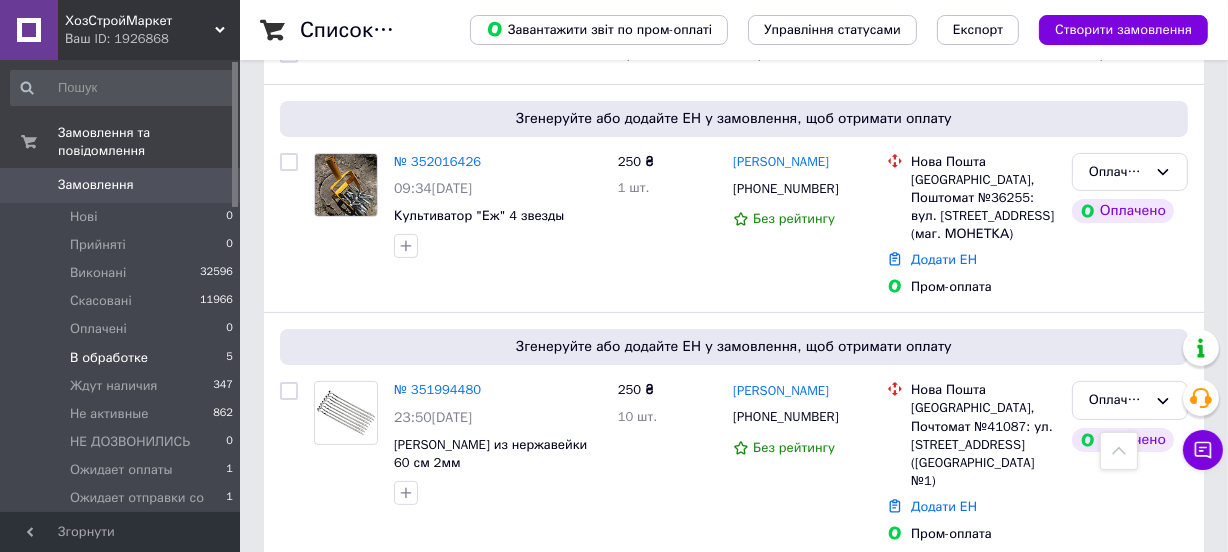 click on "В обработке" at bounding box center (109, 358) 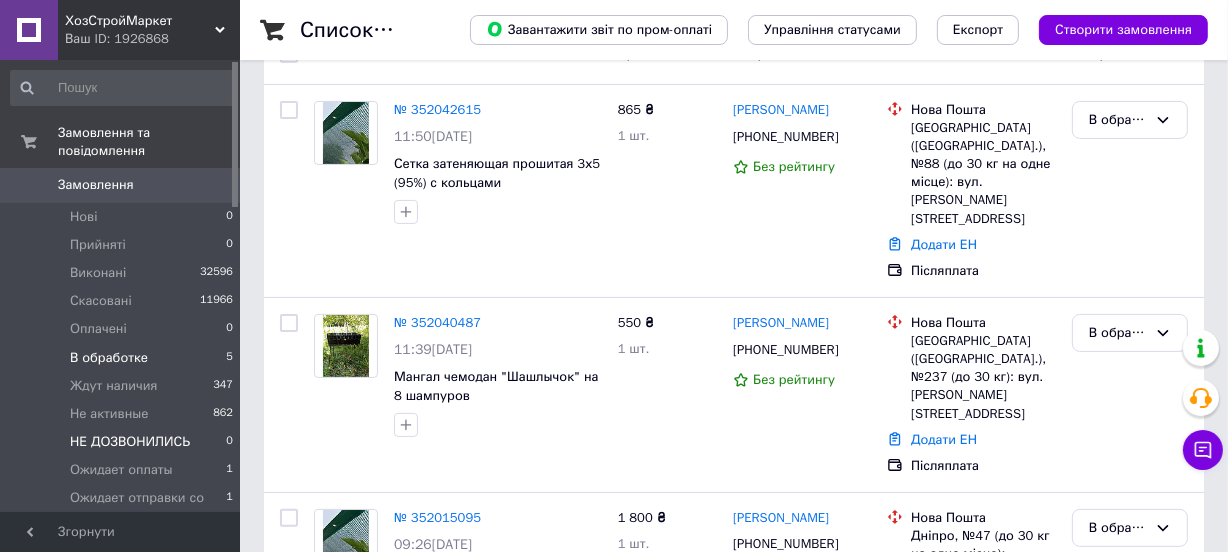 scroll, scrollTop: 0, scrollLeft: 0, axis: both 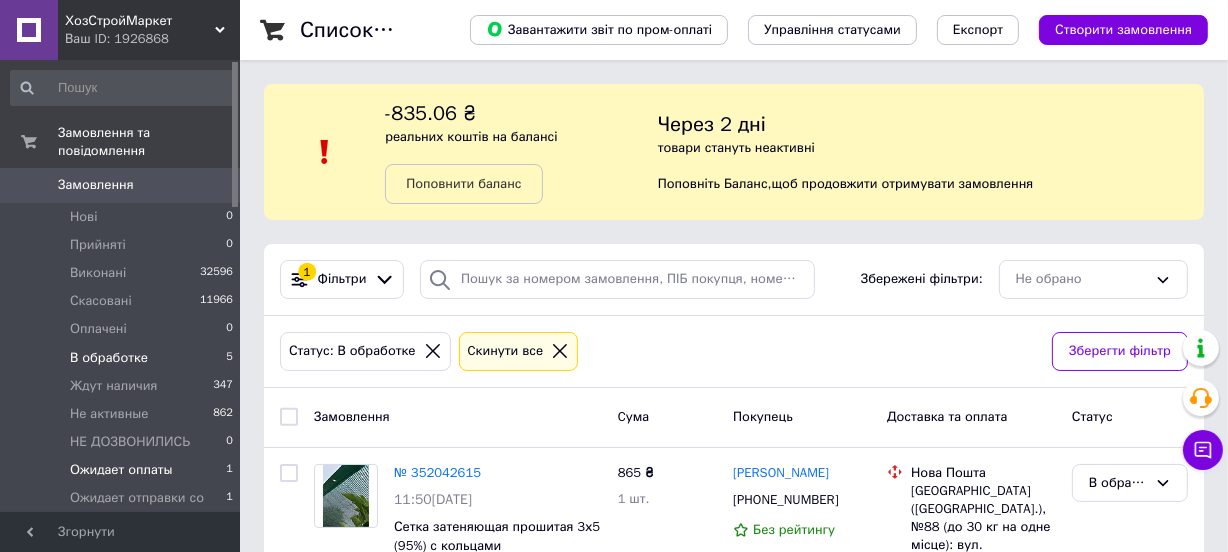 click on "Ожидает оплаты 1" at bounding box center [122, 470] 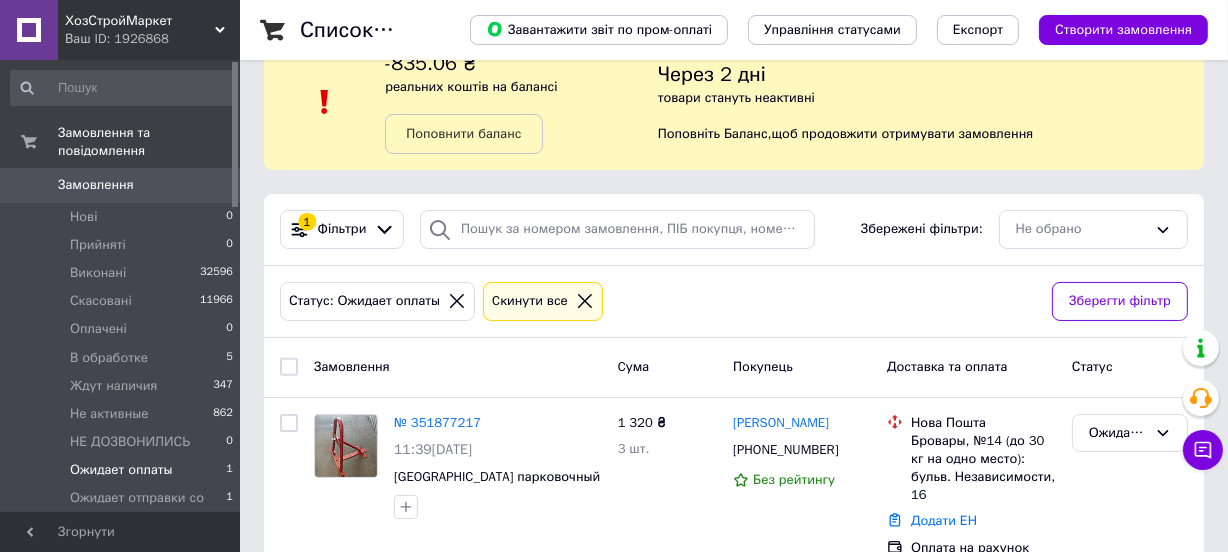 scroll, scrollTop: 76, scrollLeft: 0, axis: vertical 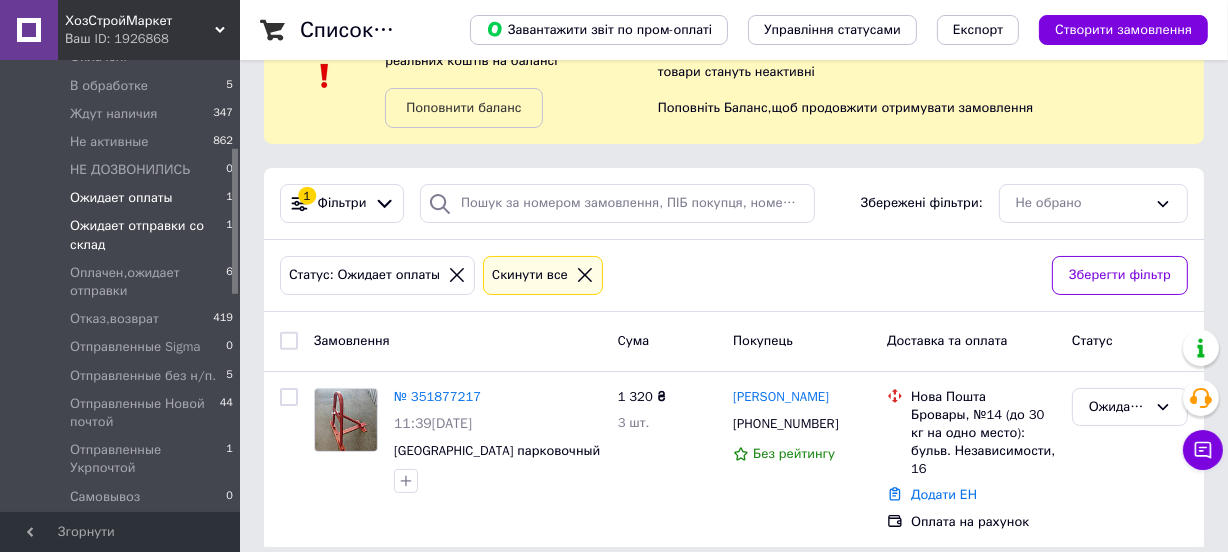 click on "Ожидает отправки со склад" at bounding box center (148, 235) 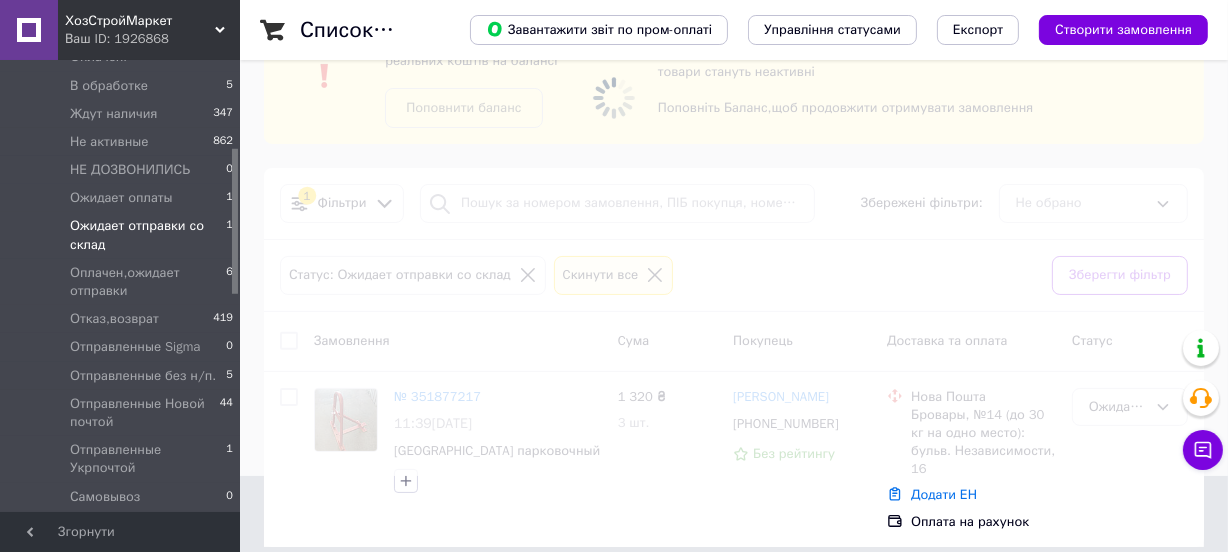 scroll, scrollTop: 0, scrollLeft: 0, axis: both 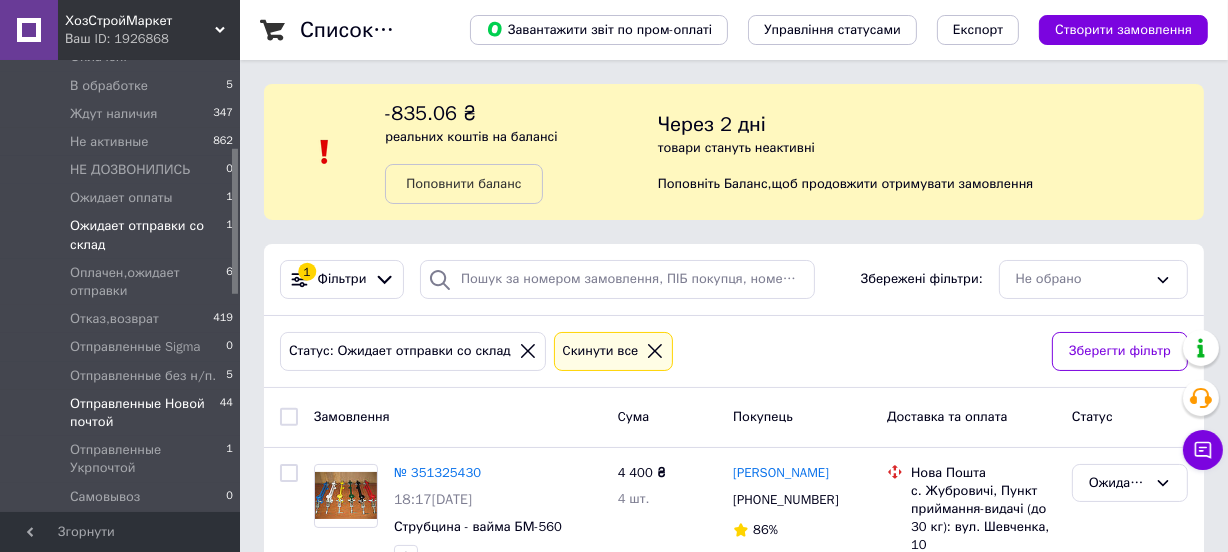 click on "Отправленные Новой почтой" at bounding box center (145, 413) 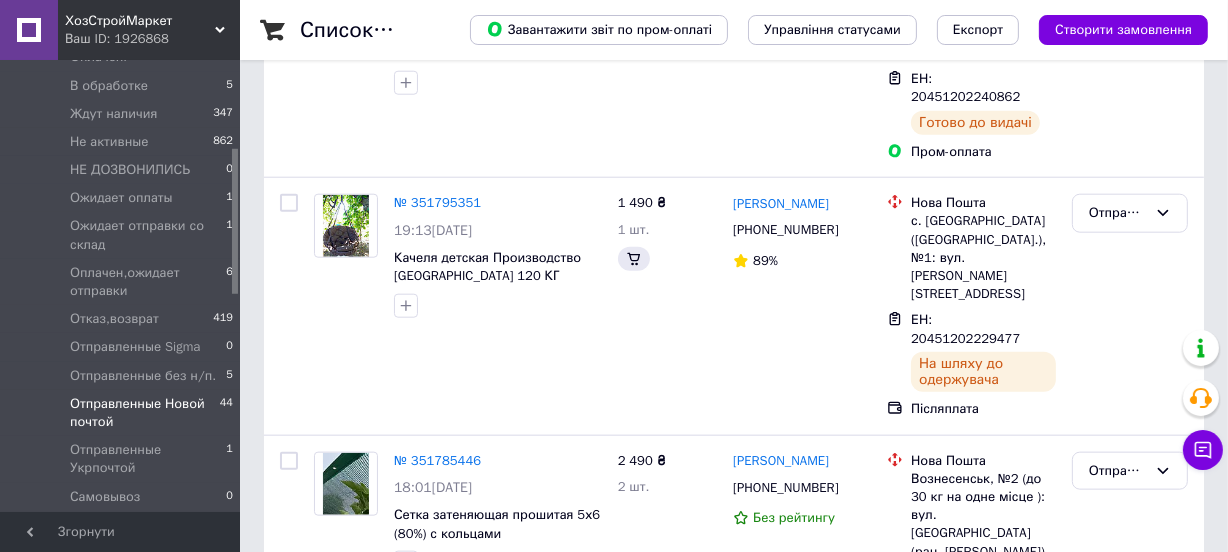 scroll, scrollTop: 0, scrollLeft: 0, axis: both 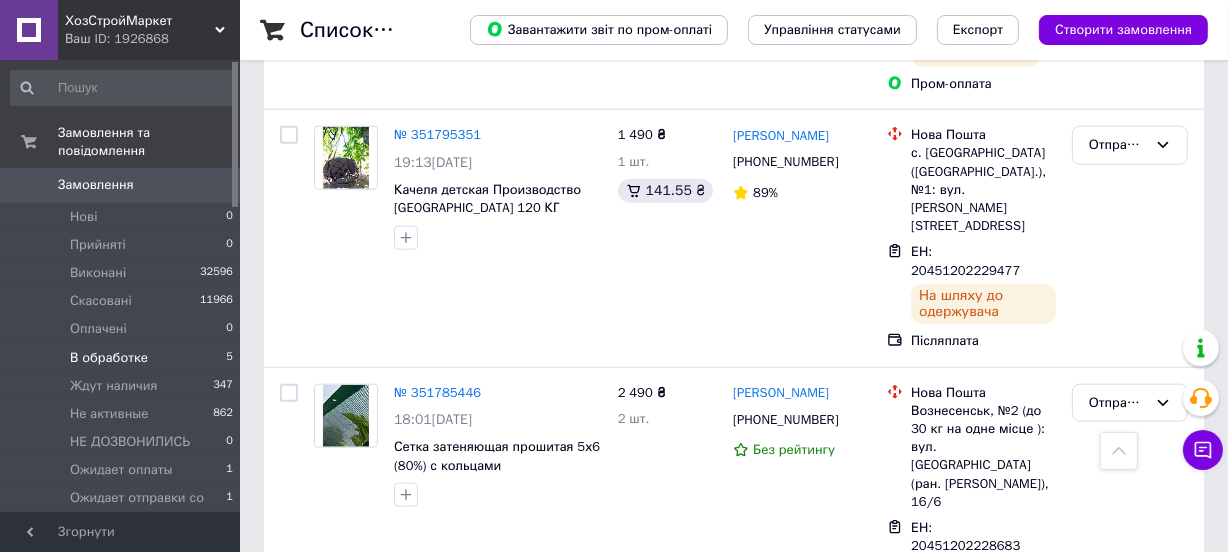 click on "В обработке" at bounding box center [109, 358] 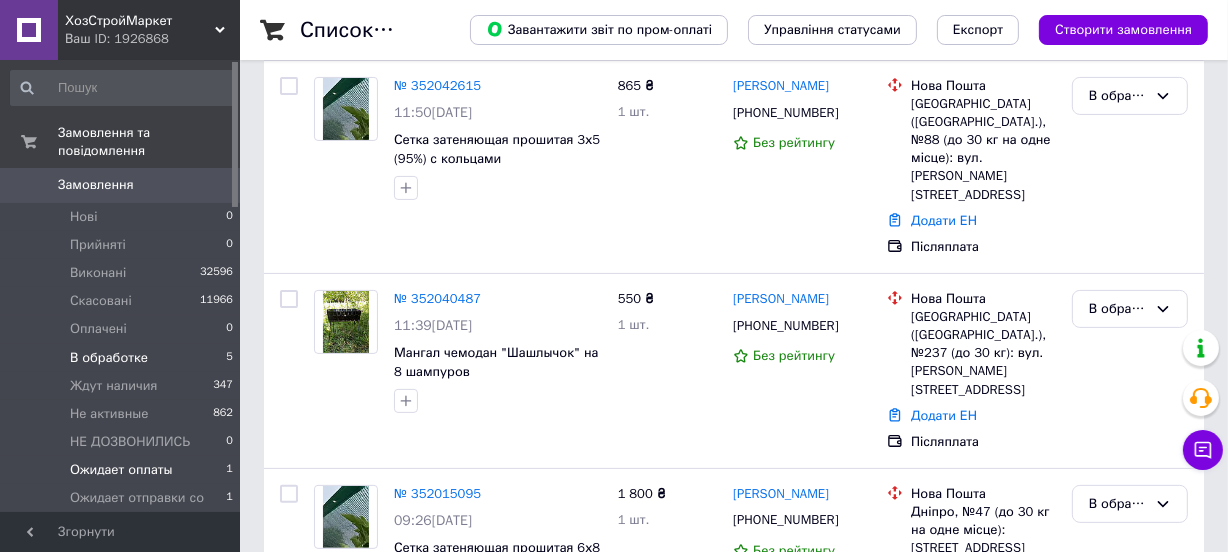 scroll, scrollTop: 10, scrollLeft: 0, axis: vertical 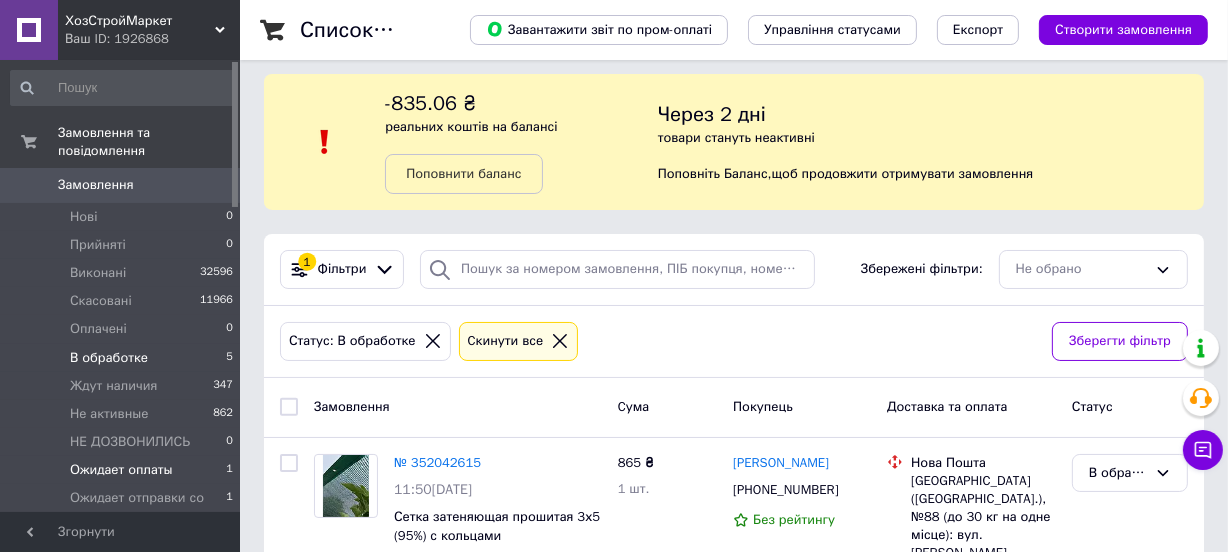 click on "Ожидает оплаты 1" at bounding box center (122, 470) 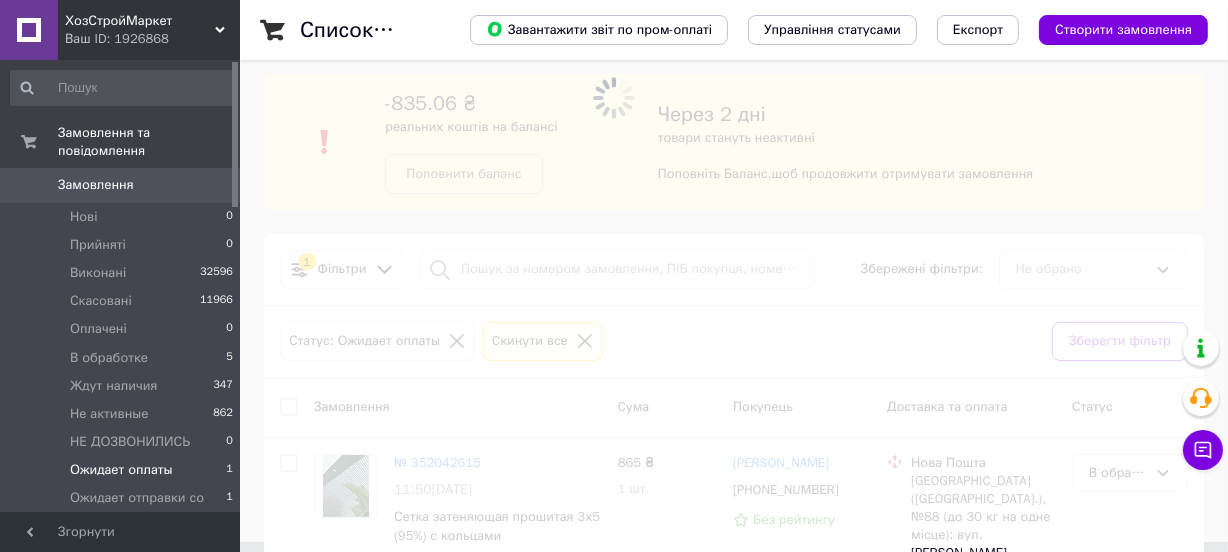 scroll, scrollTop: 0, scrollLeft: 0, axis: both 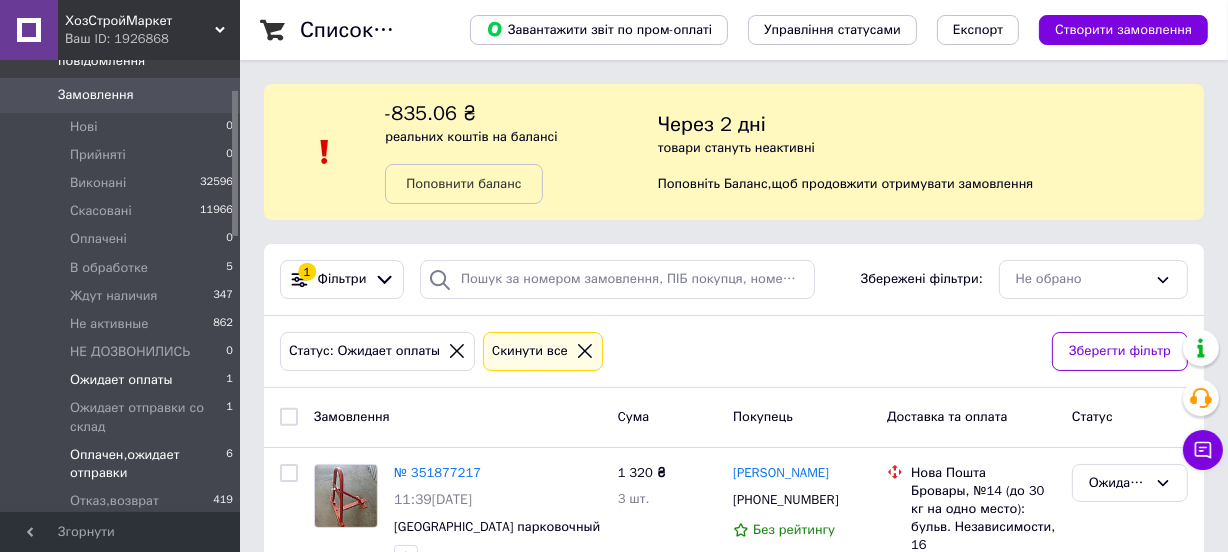 click on "Оплачен,ожидает отправки" at bounding box center [148, 464] 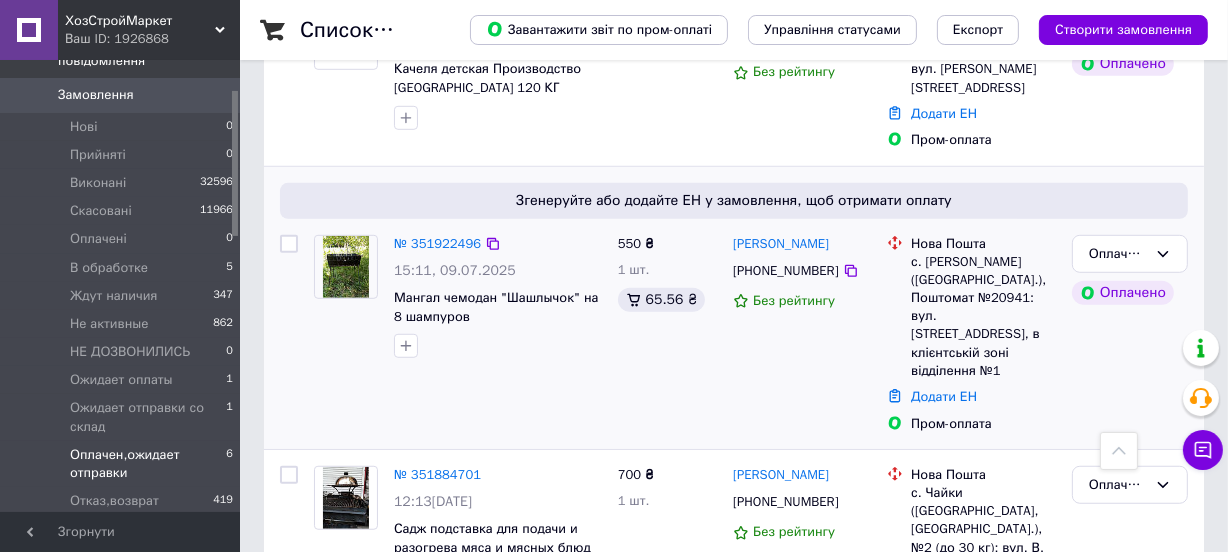 scroll, scrollTop: 1222, scrollLeft: 0, axis: vertical 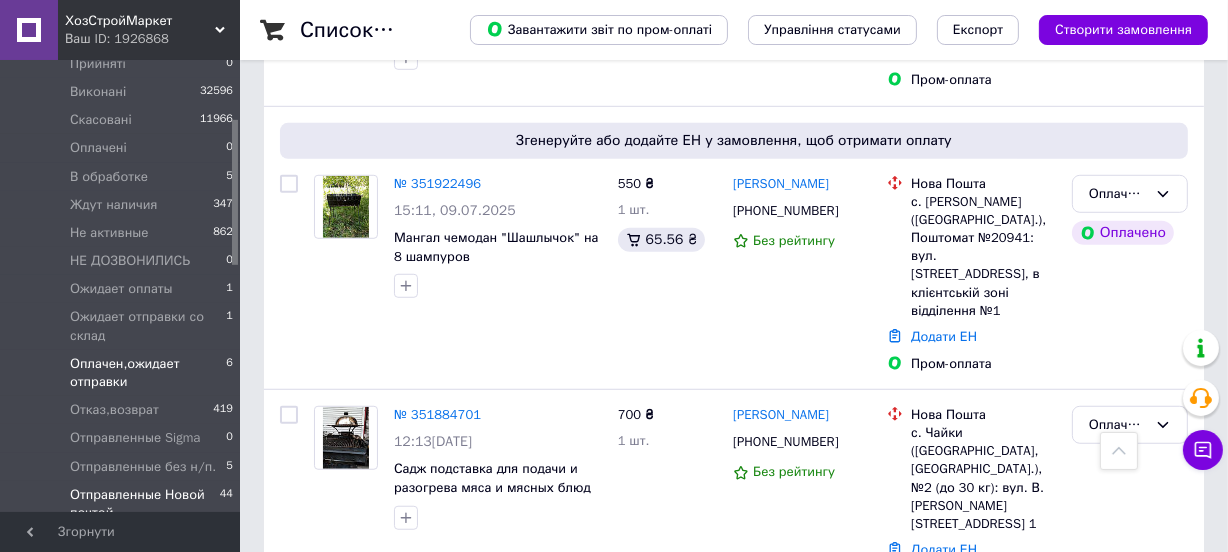 click on "Отправленные Новой почтой" at bounding box center (145, 504) 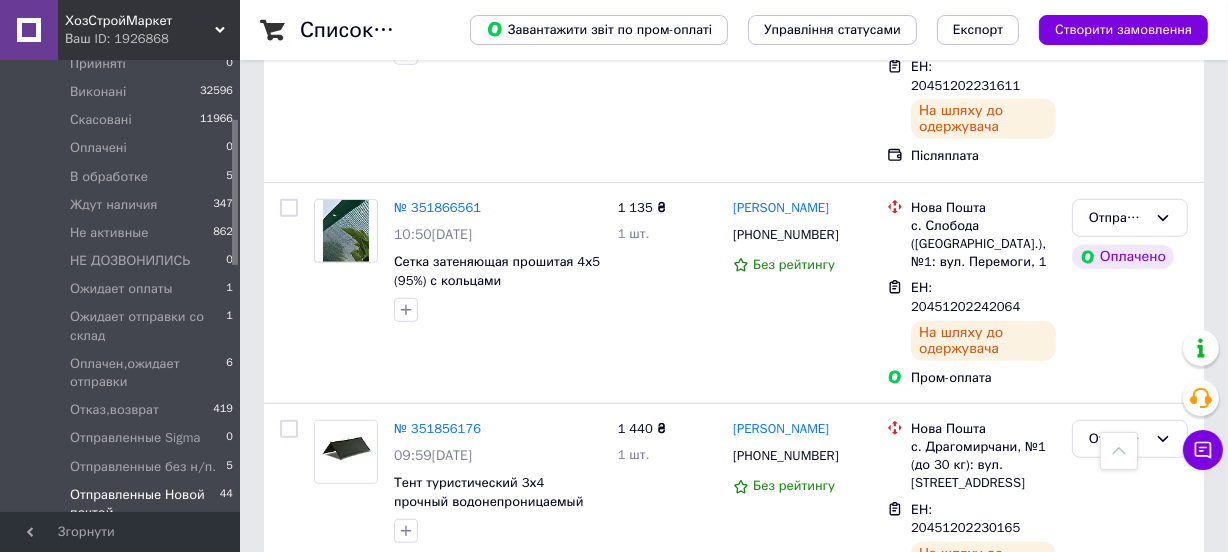 scroll, scrollTop: 0, scrollLeft: 0, axis: both 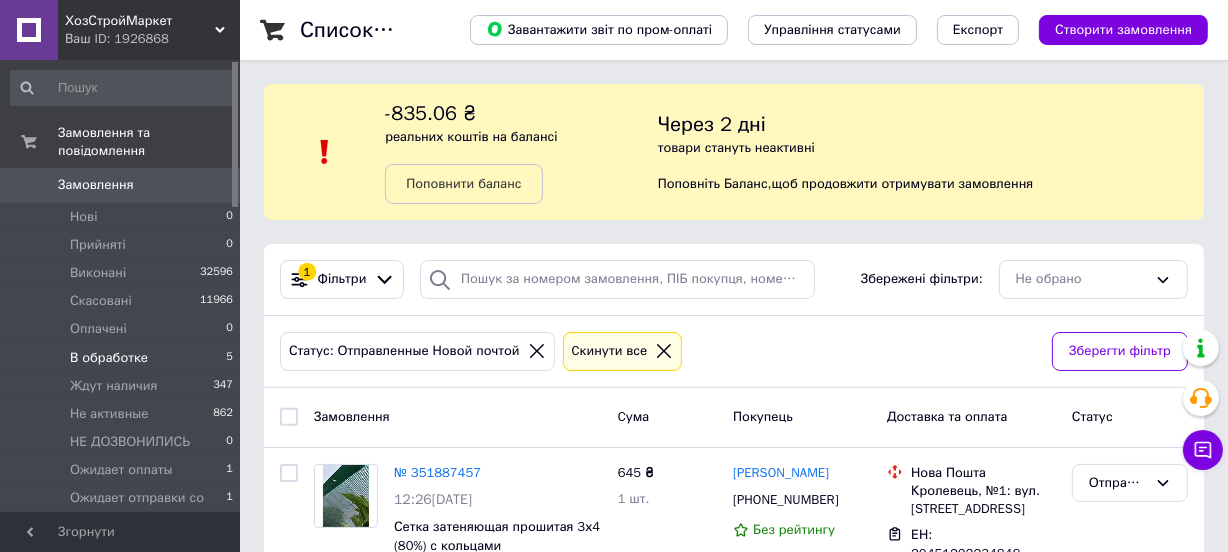 click on "В обработке 5" at bounding box center [122, 358] 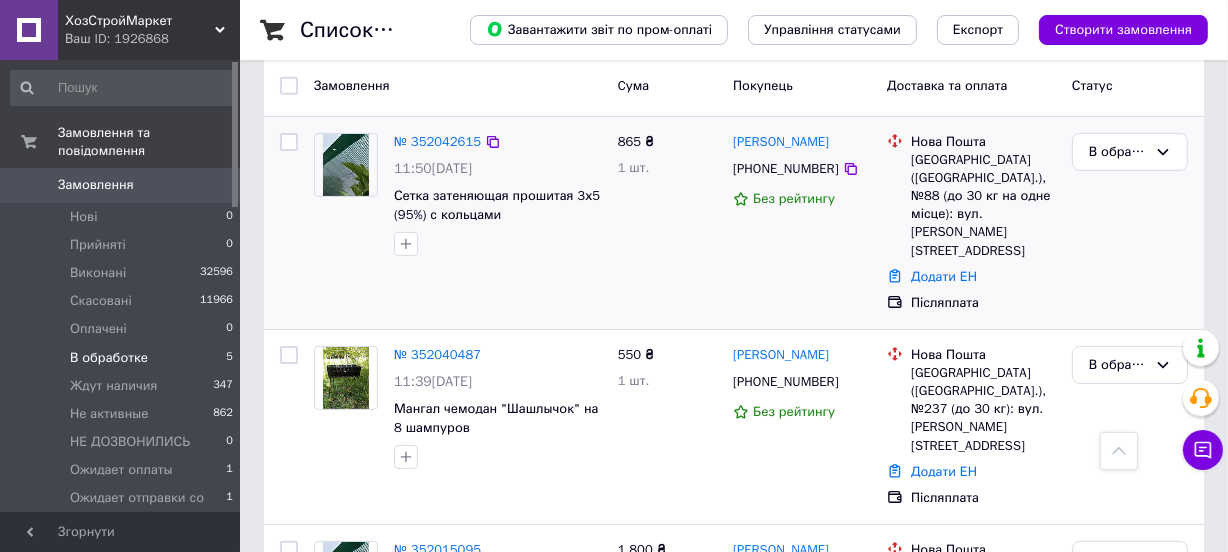 scroll, scrollTop: 164, scrollLeft: 0, axis: vertical 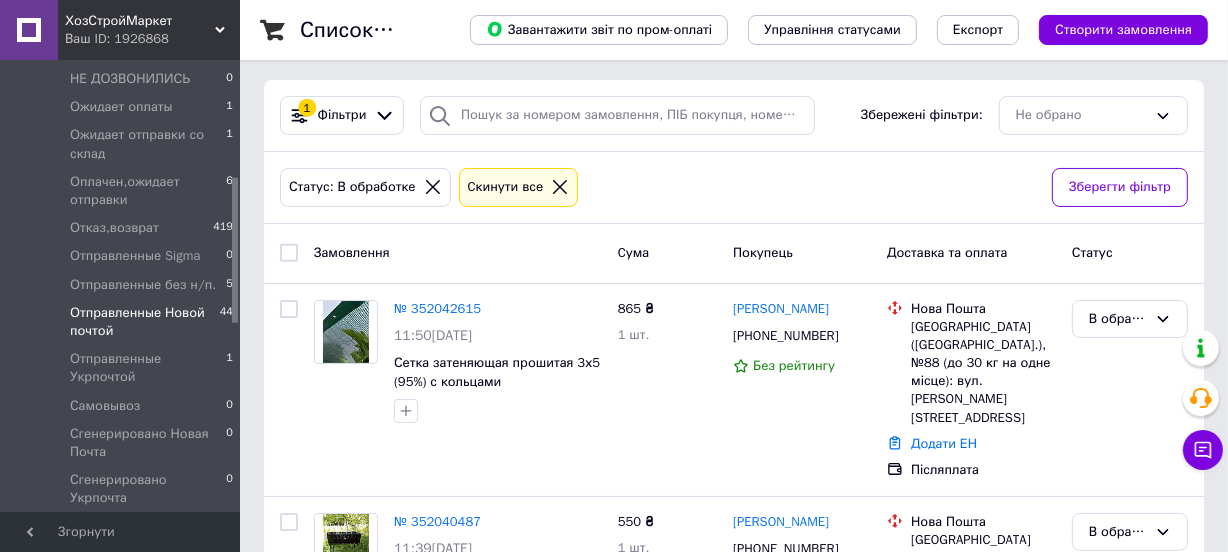 click on "Отправленные Новой почтой" at bounding box center [145, 322] 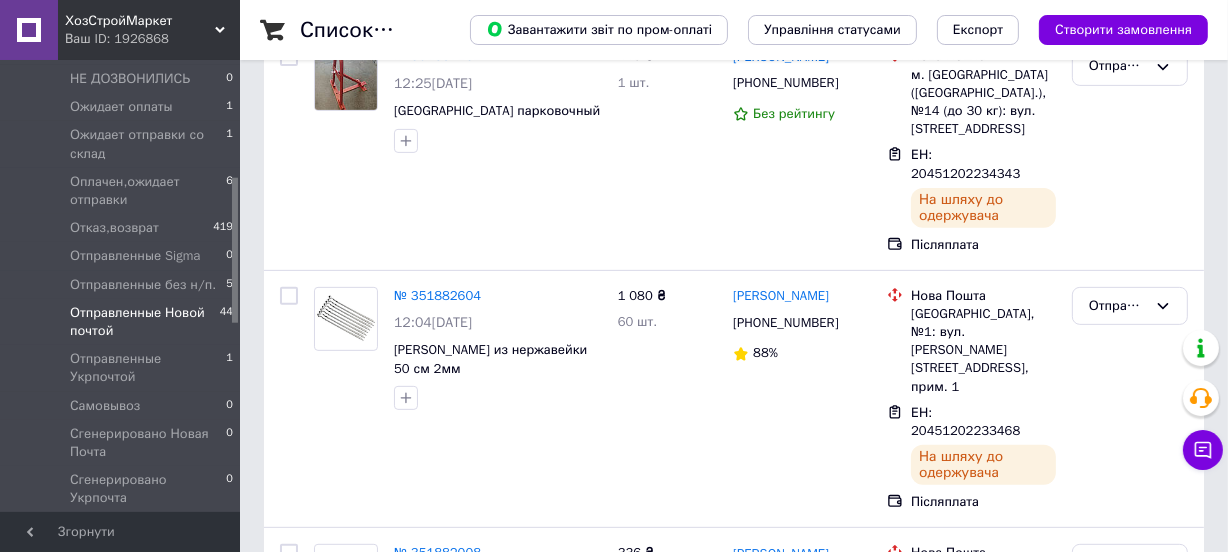 scroll, scrollTop: 0, scrollLeft: 0, axis: both 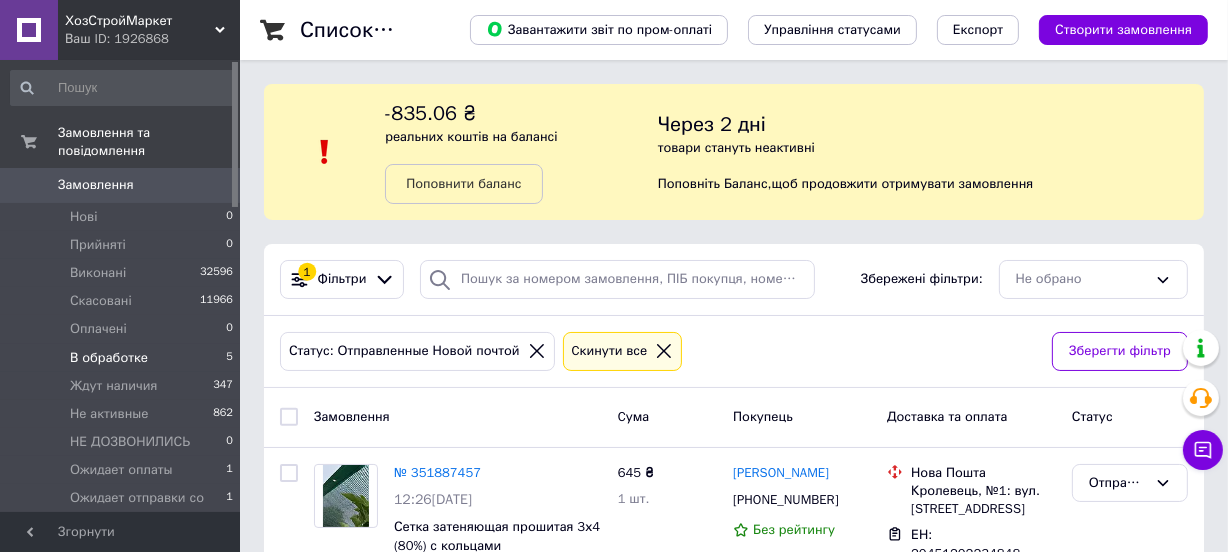 click on "В обработке" at bounding box center (109, 358) 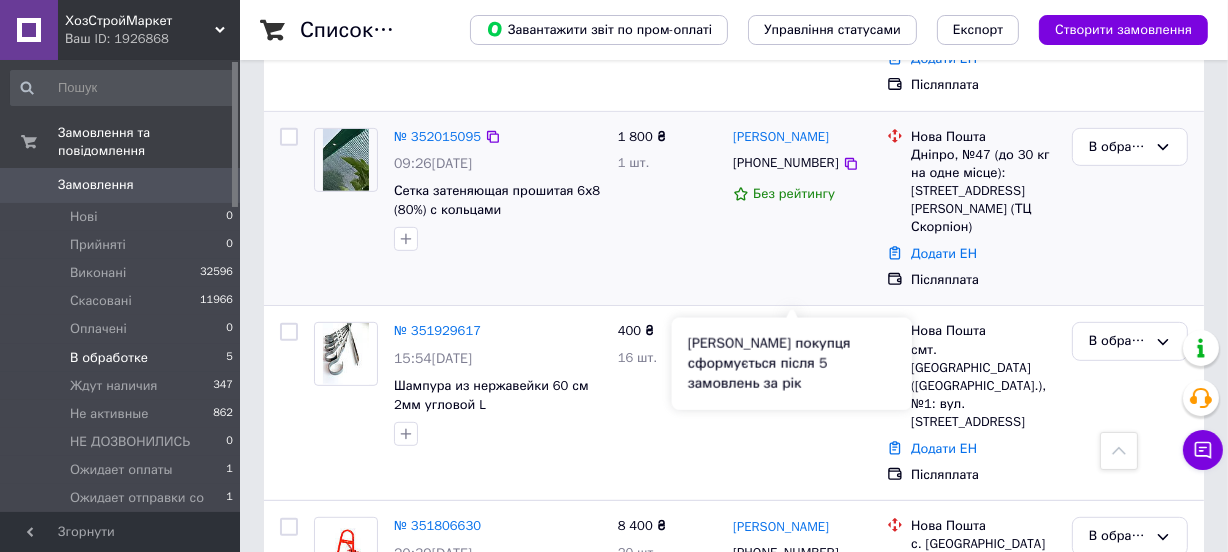 scroll, scrollTop: 800, scrollLeft: 0, axis: vertical 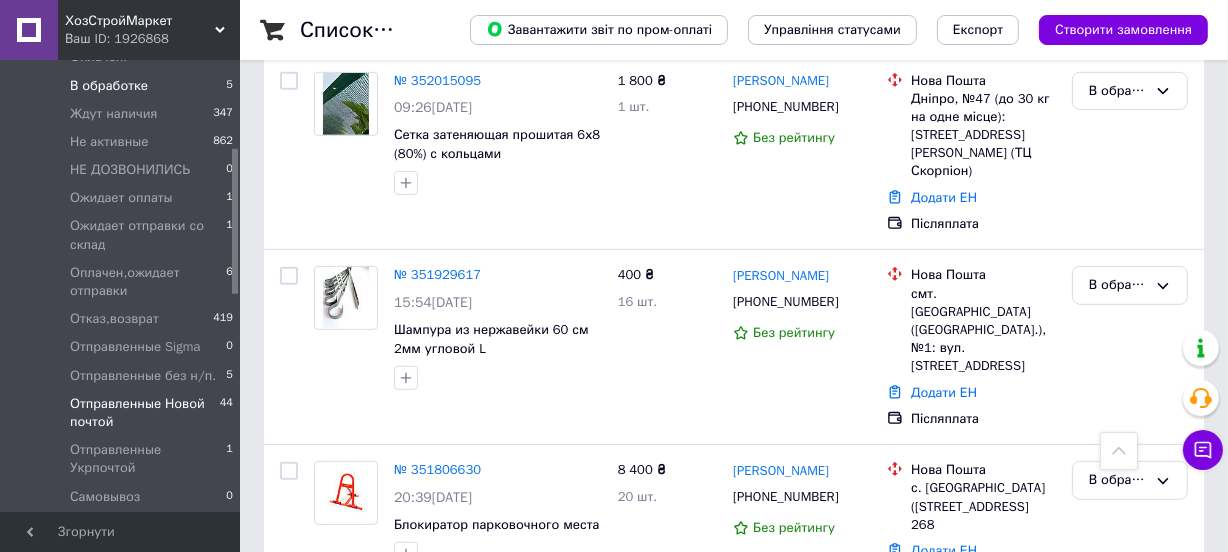 click on "Отправленные Новой почтой" at bounding box center (145, 413) 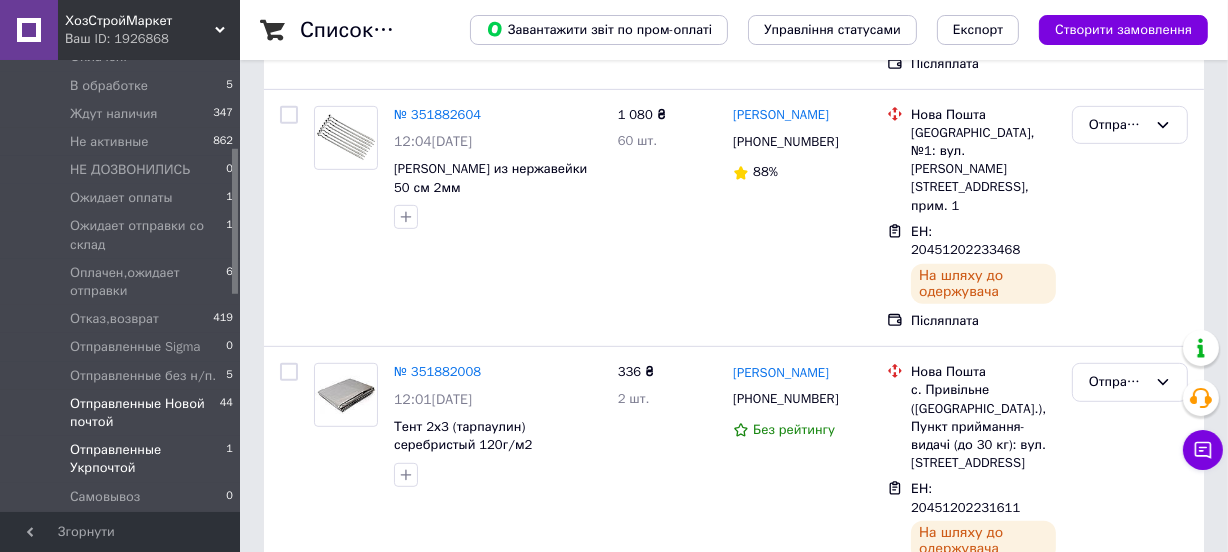 scroll, scrollTop: 0, scrollLeft: 0, axis: both 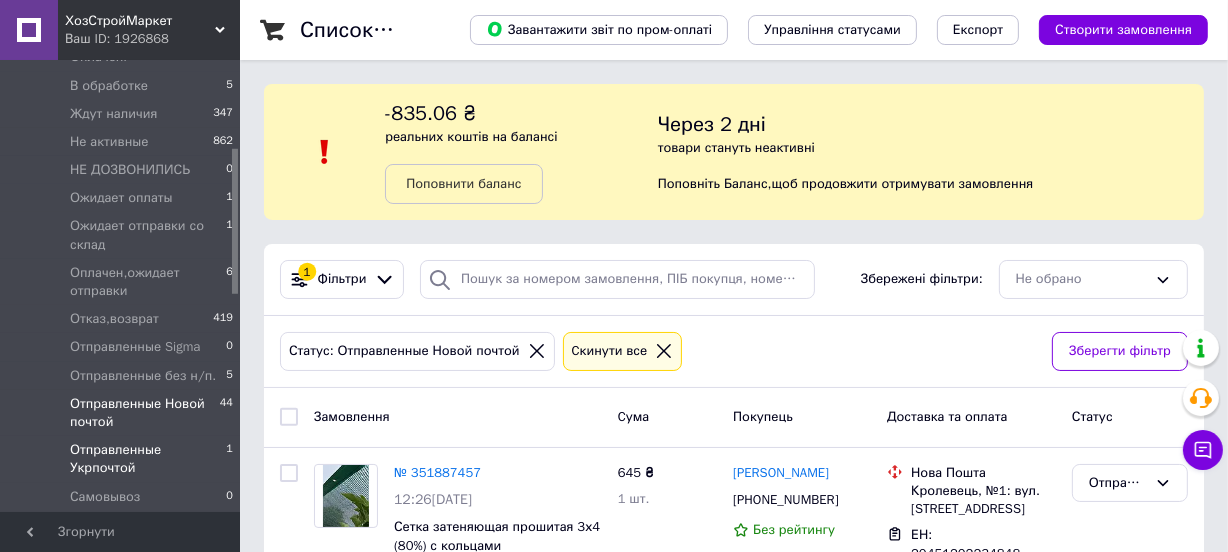 click on "Отправленные Укрпочтой" at bounding box center (148, 459) 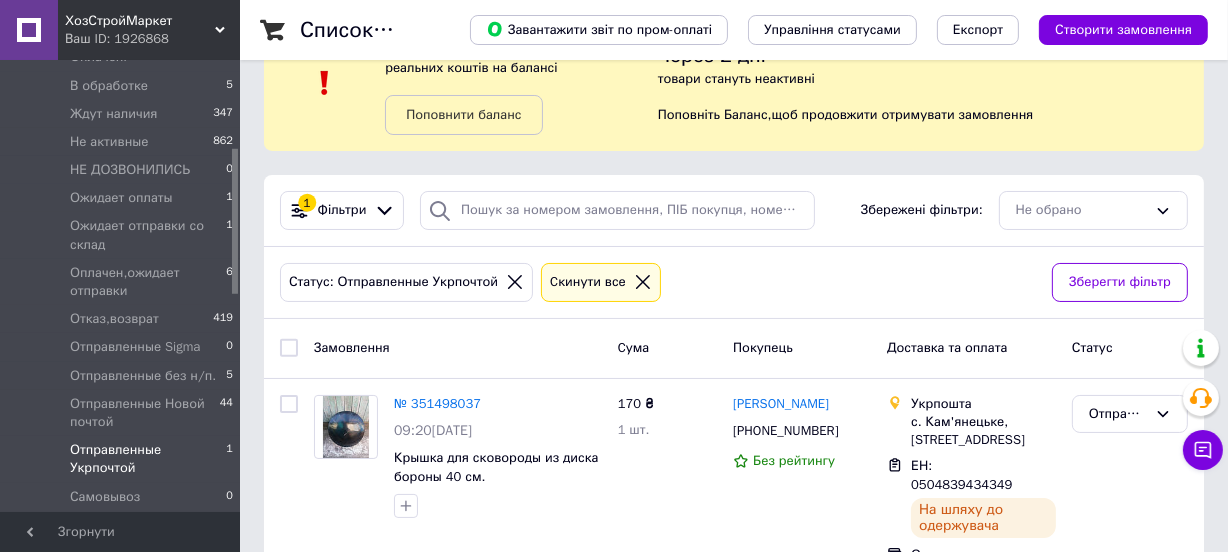 scroll, scrollTop: 120, scrollLeft: 0, axis: vertical 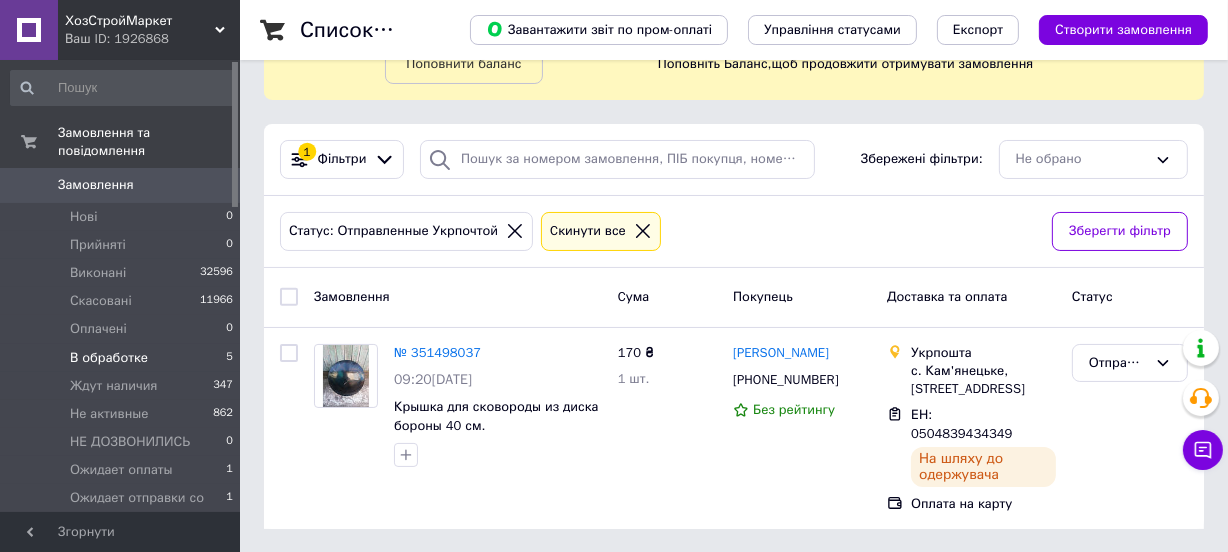 click on "В обработке 5" at bounding box center (122, 358) 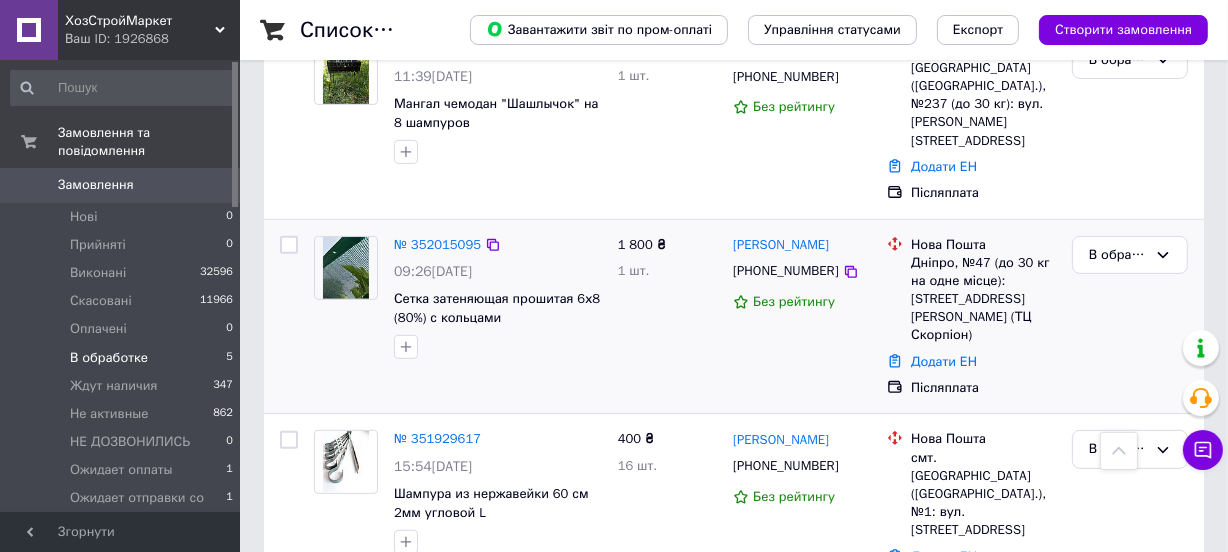 scroll, scrollTop: 800, scrollLeft: 0, axis: vertical 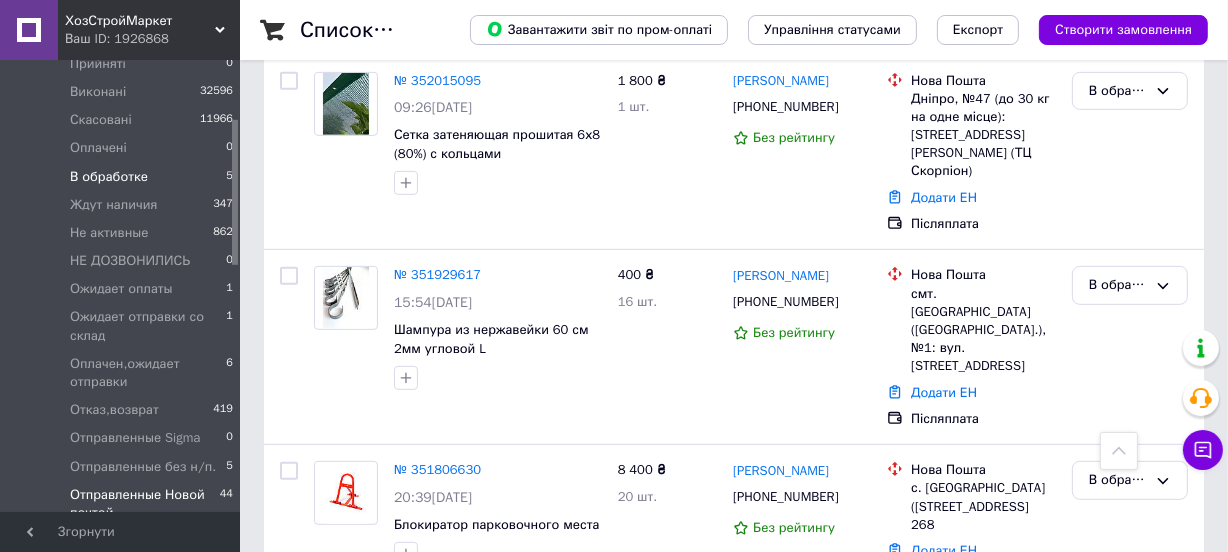 click on "Отправленные Новой почтой" at bounding box center [145, 504] 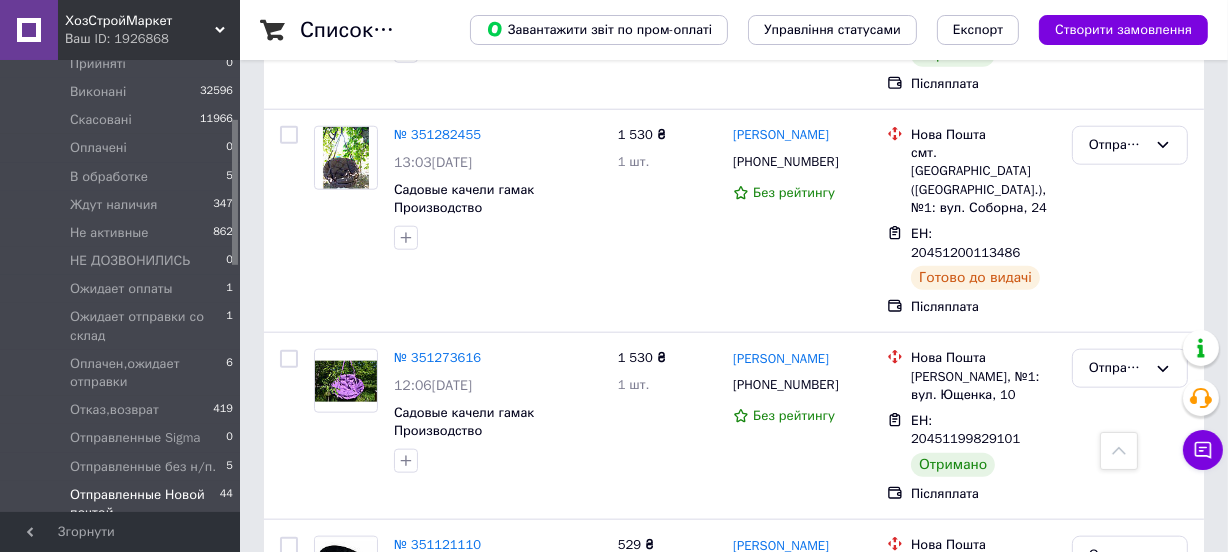 scroll, scrollTop: 8755, scrollLeft: 0, axis: vertical 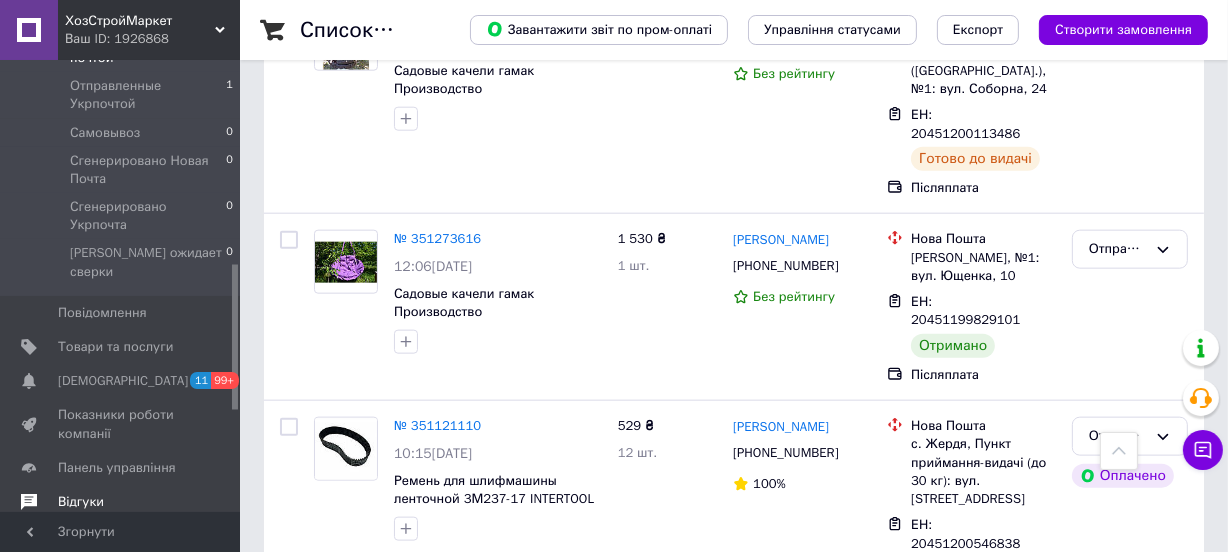 click on "Відгуки" at bounding box center (121, 502) 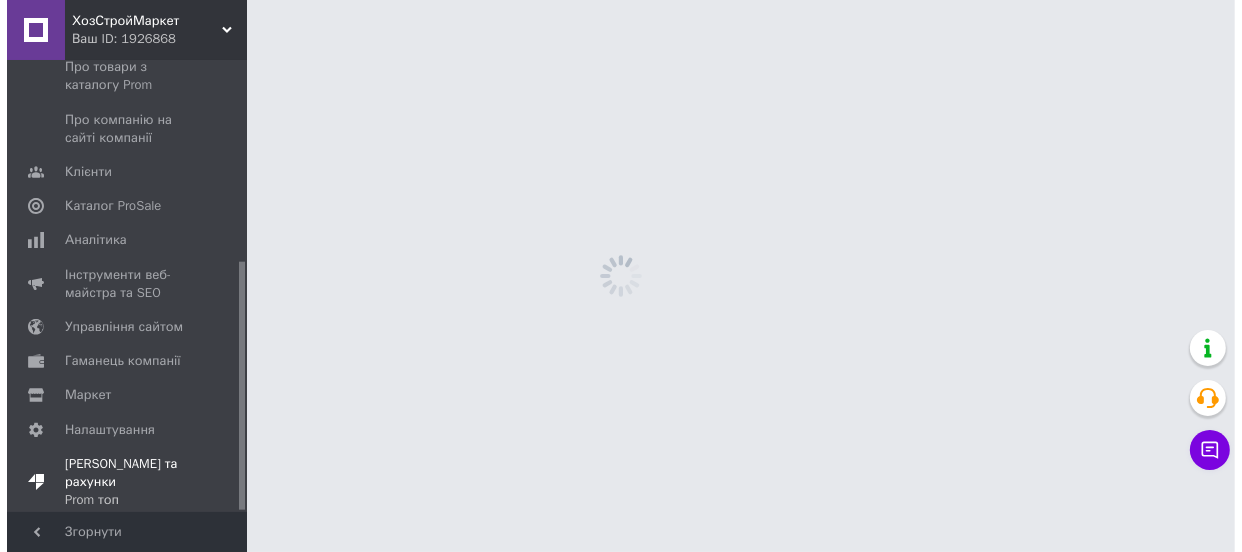 scroll, scrollTop: 0, scrollLeft: 0, axis: both 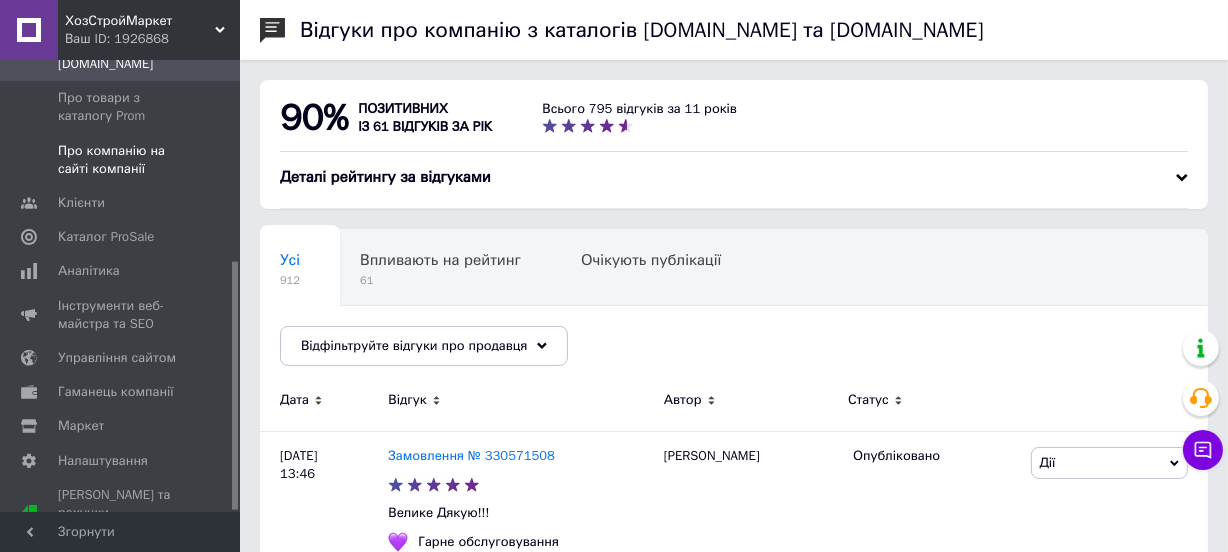 click on "Про компанію на сайті компанії" at bounding box center (121, 160) 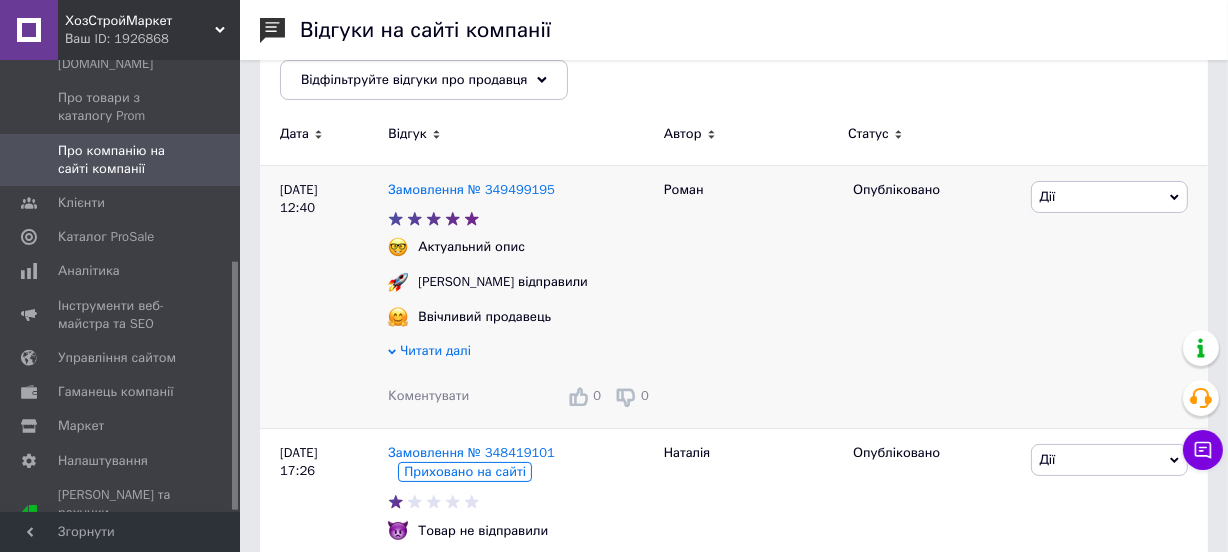 scroll, scrollTop: 0, scrollLeft: 0, axis: both 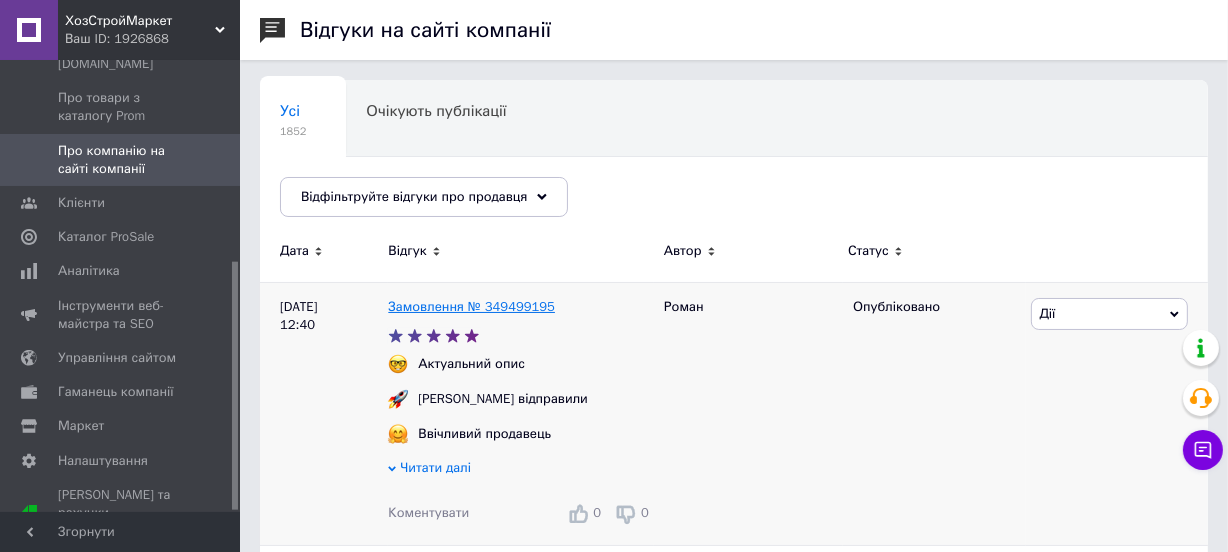 click on "Замовлення № 349499195" at bounding box center (471, 306) 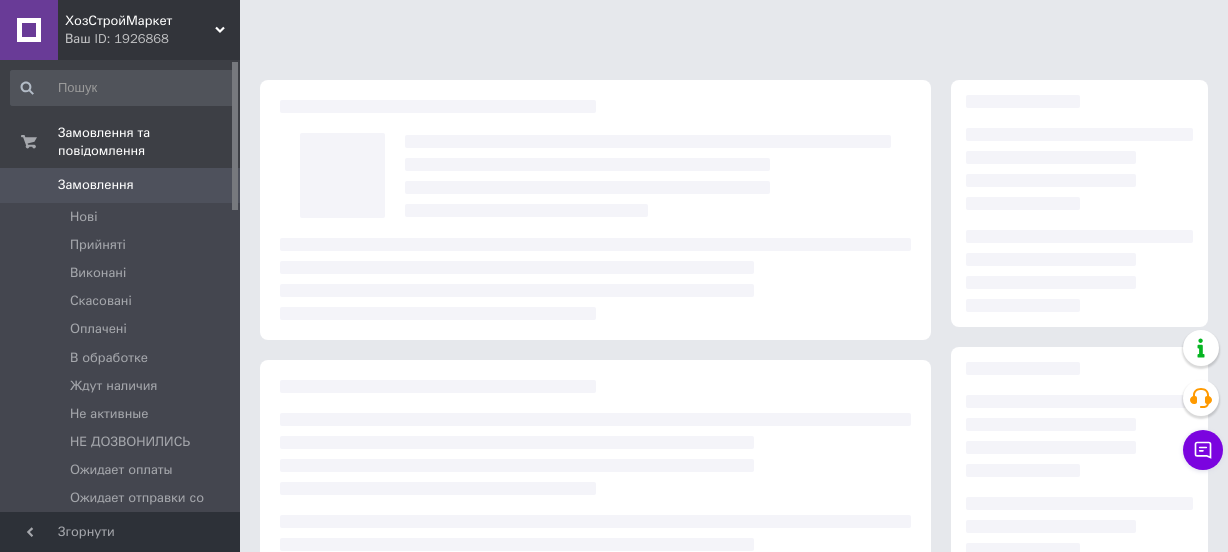 scroll, scrollTop: 0, scrollLeft: 0, axis: both 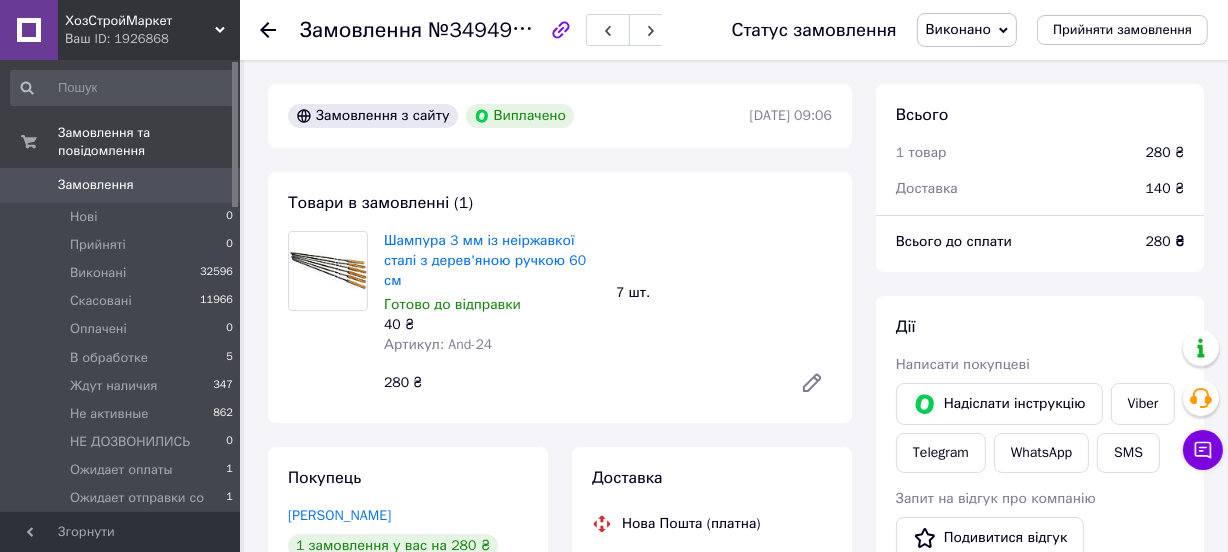 click 